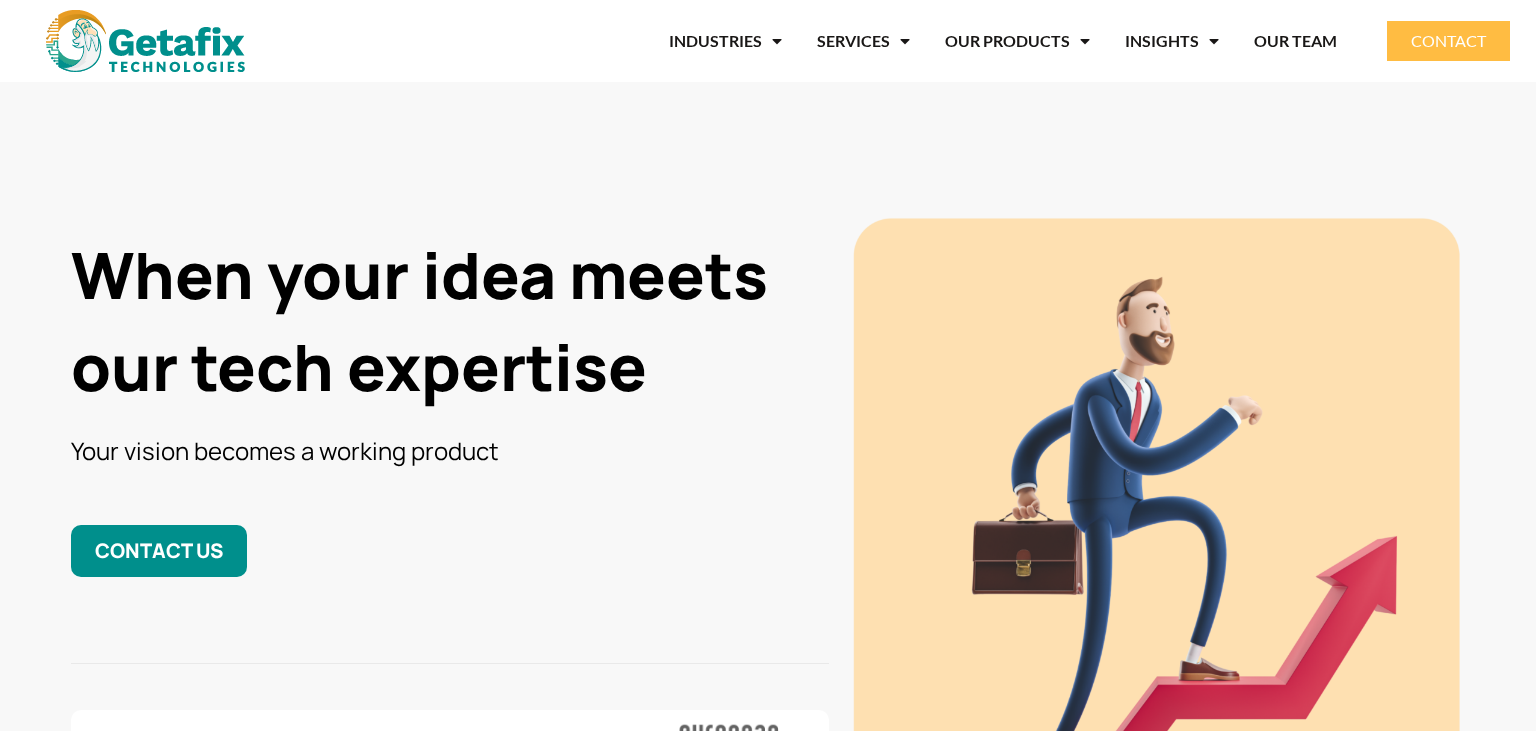 scroll, scrollTop: 0, scrollLeft: 0, axis: both 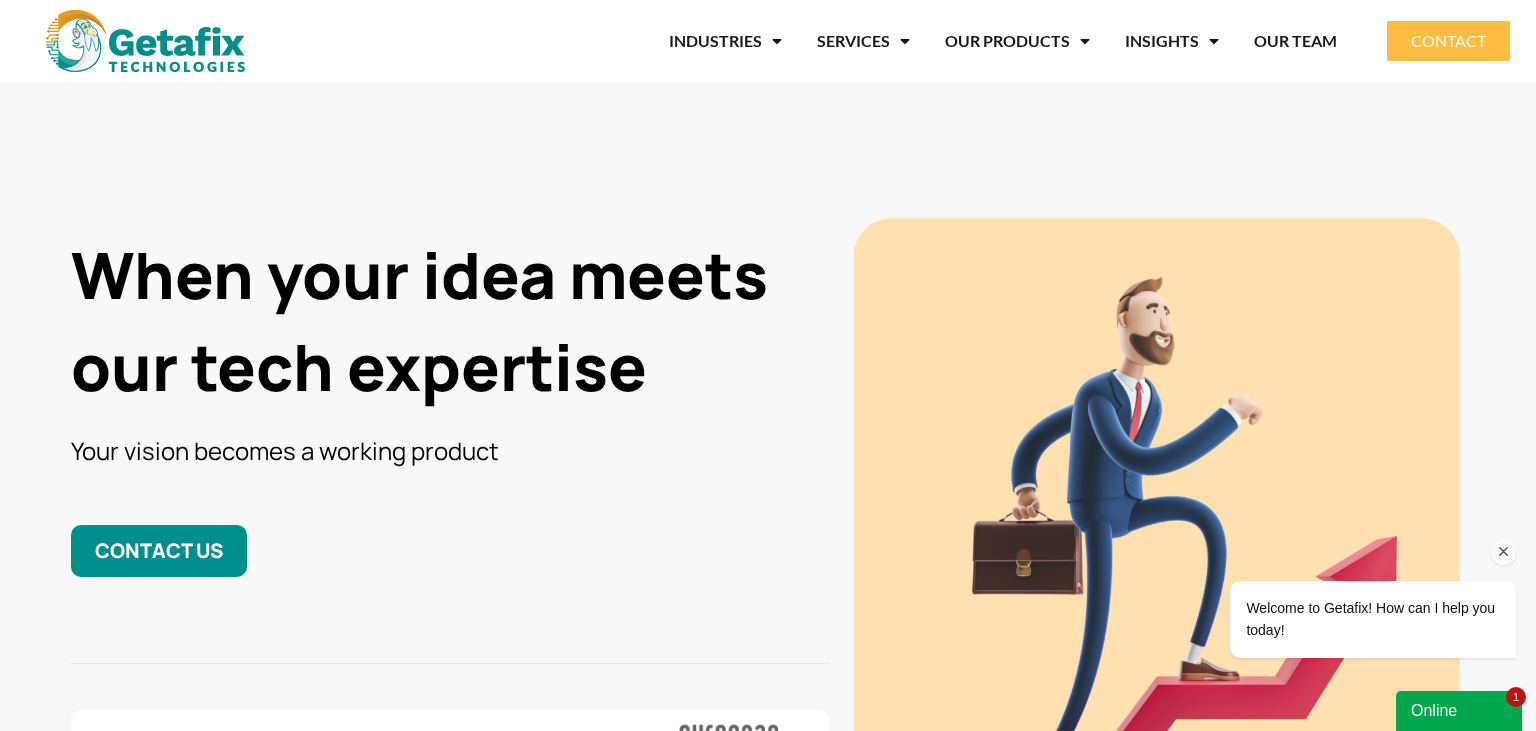 click at bounding box center [1504, 552] 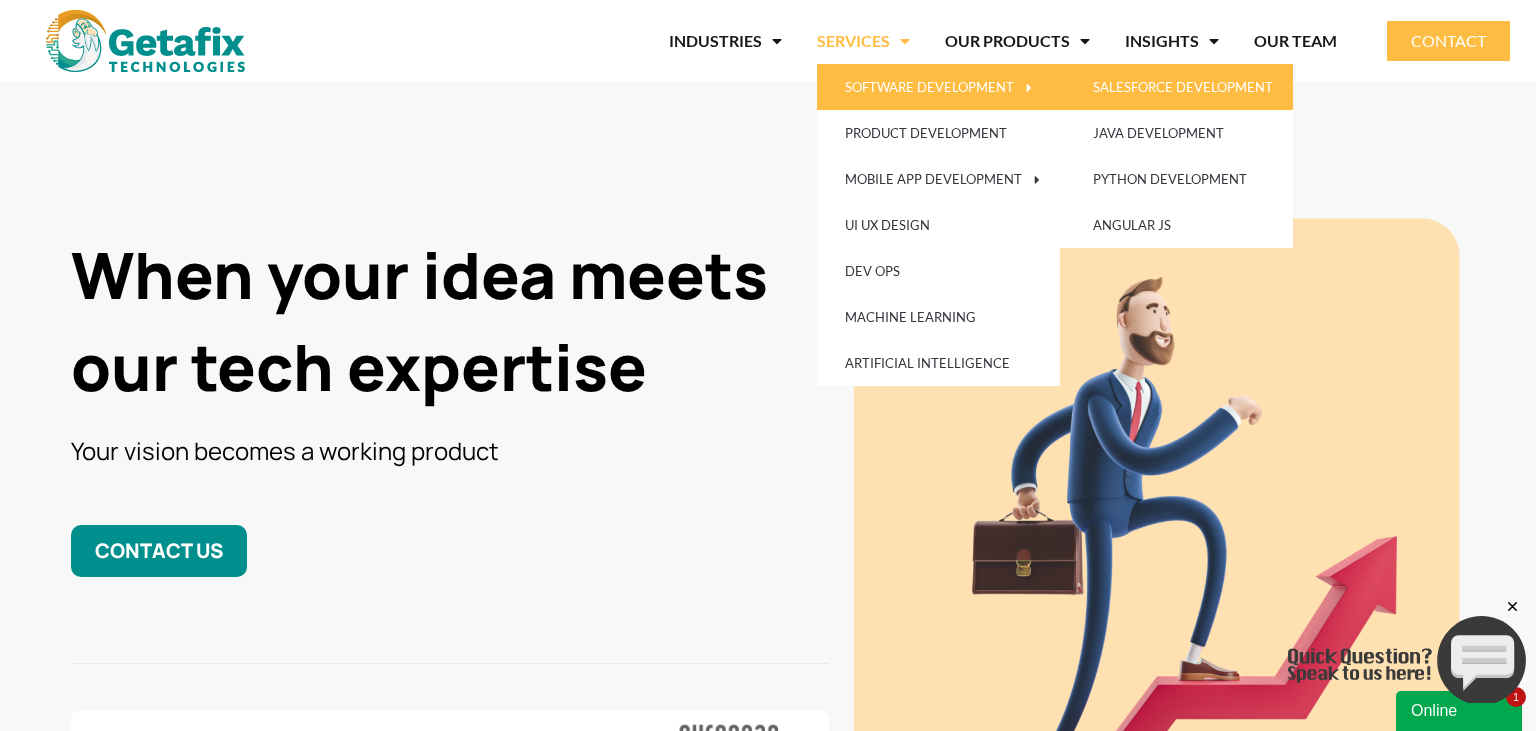 click on "SALESFORCE DEVELOPMENT" 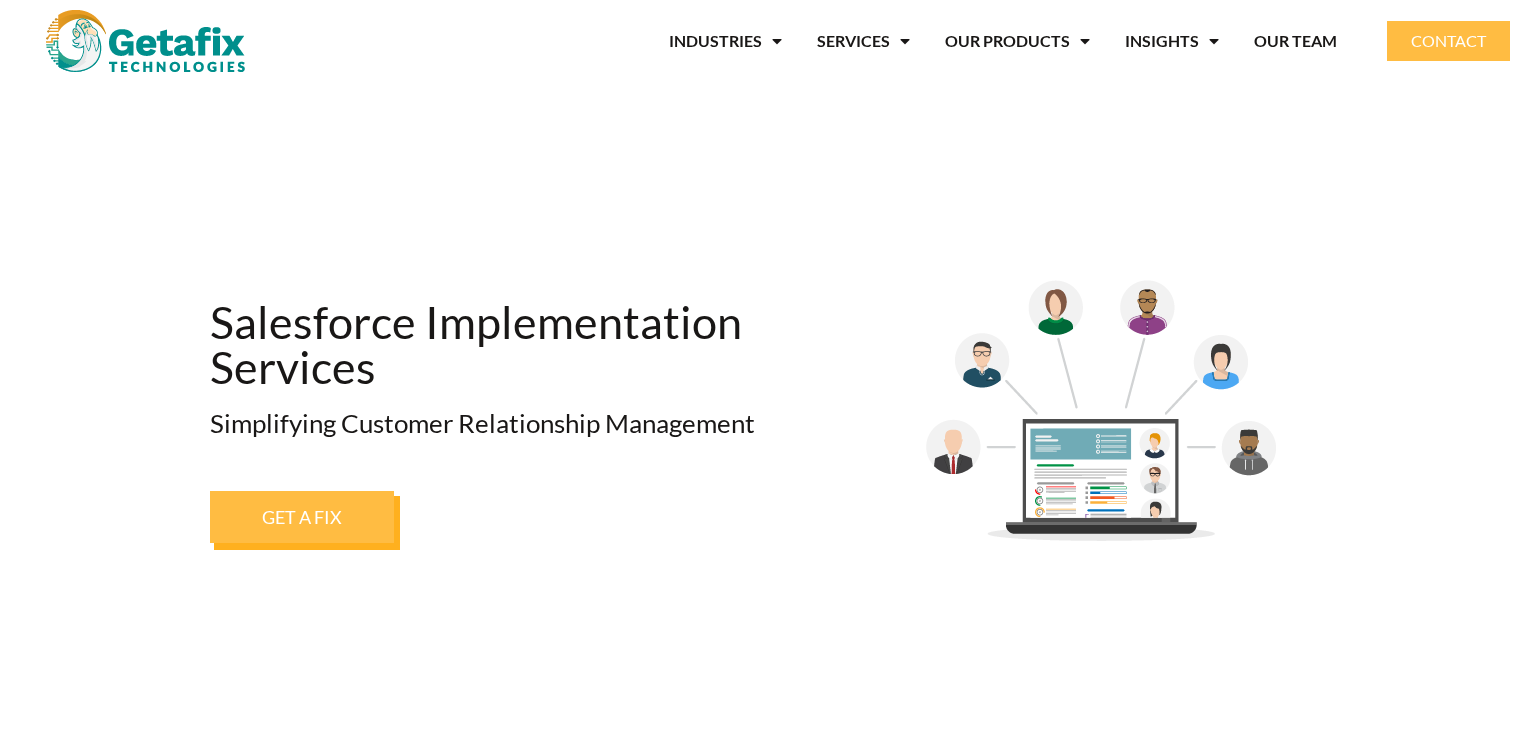scroll, scrollTop: 0, scrollLeft: 0, axis: both 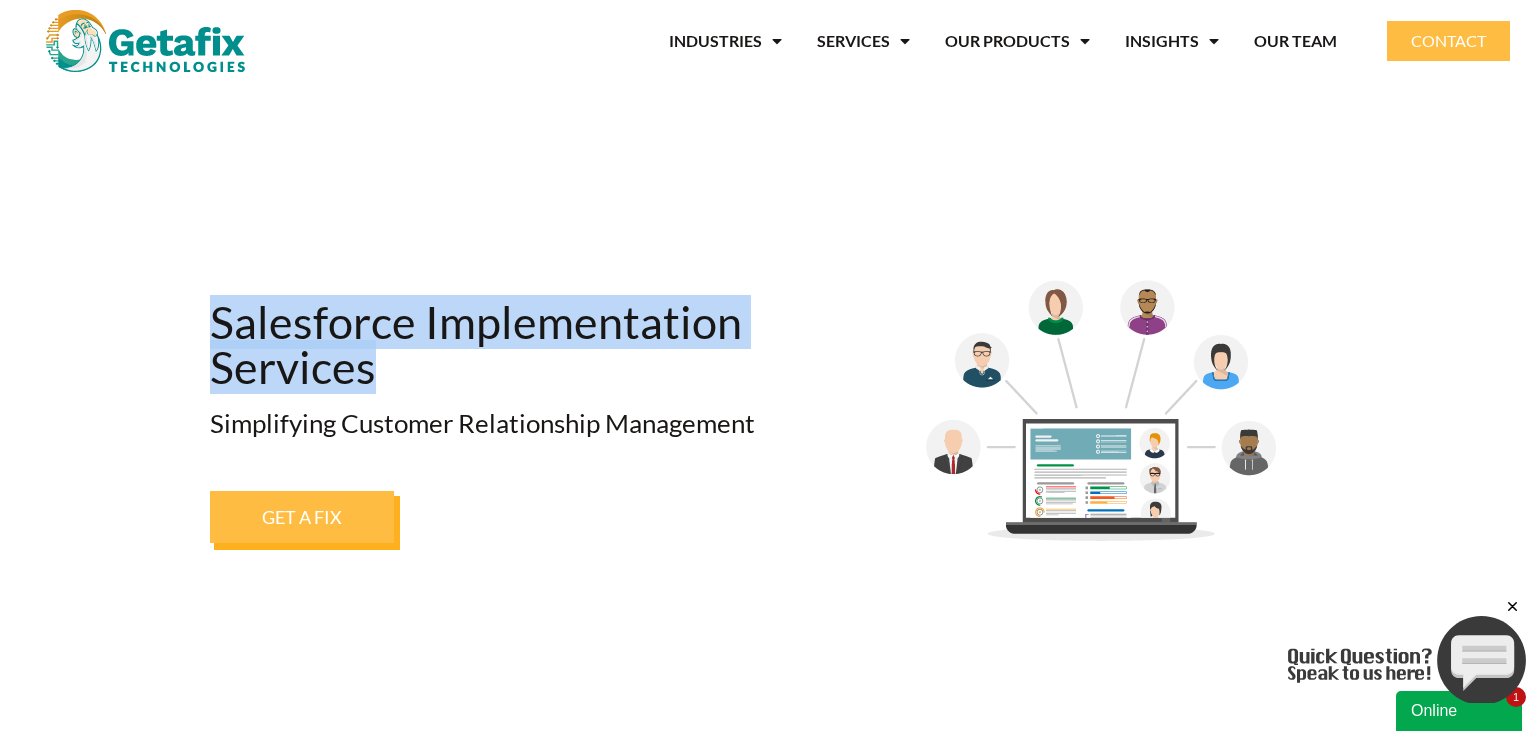 drag, startPoint x: 222, startPoint y: 309, endPoint x: 378, endPoint y: 371, distance: 167.869 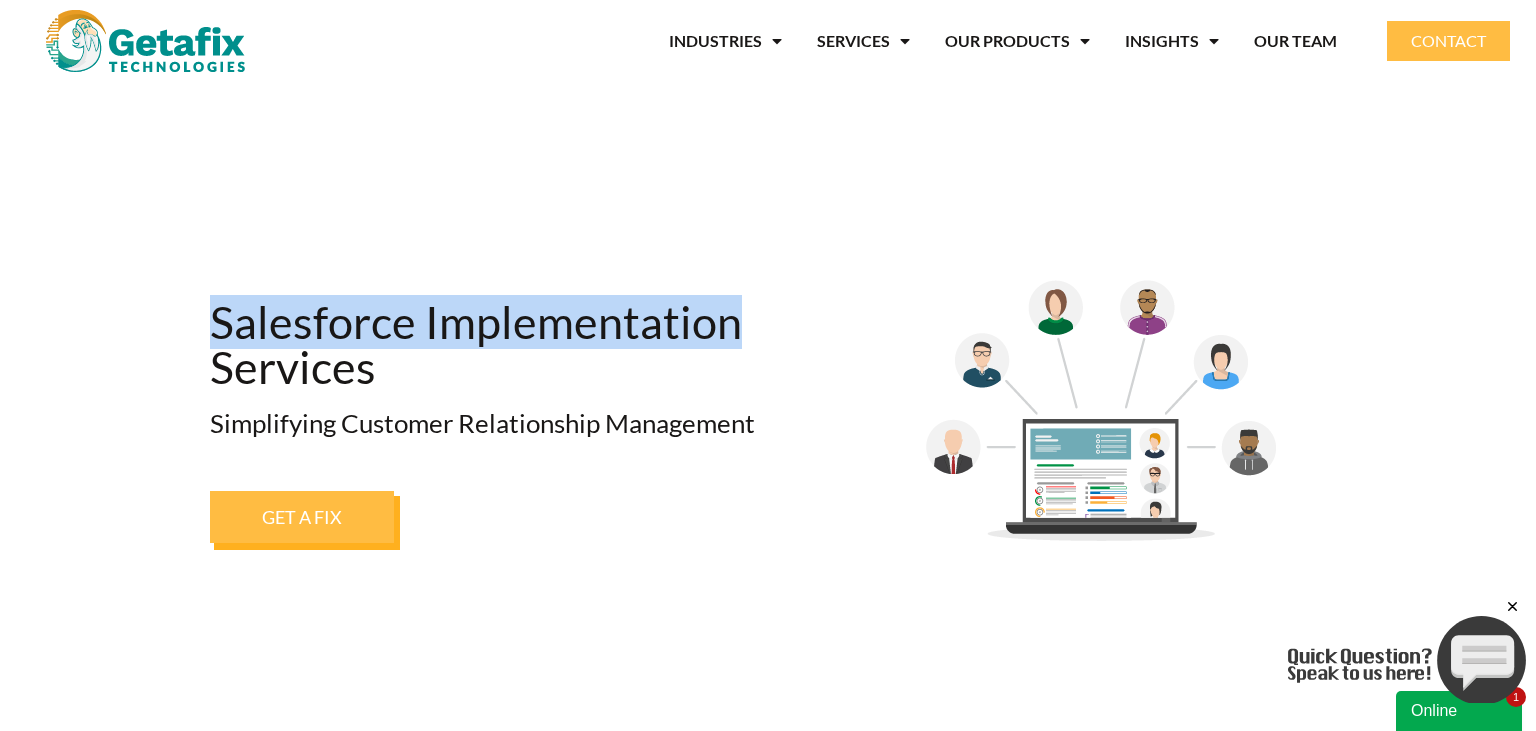 drag, startPoint x: 198, startPoint y: 306, endPoint x: 734, endPoint y: 331, distance: 536.5827 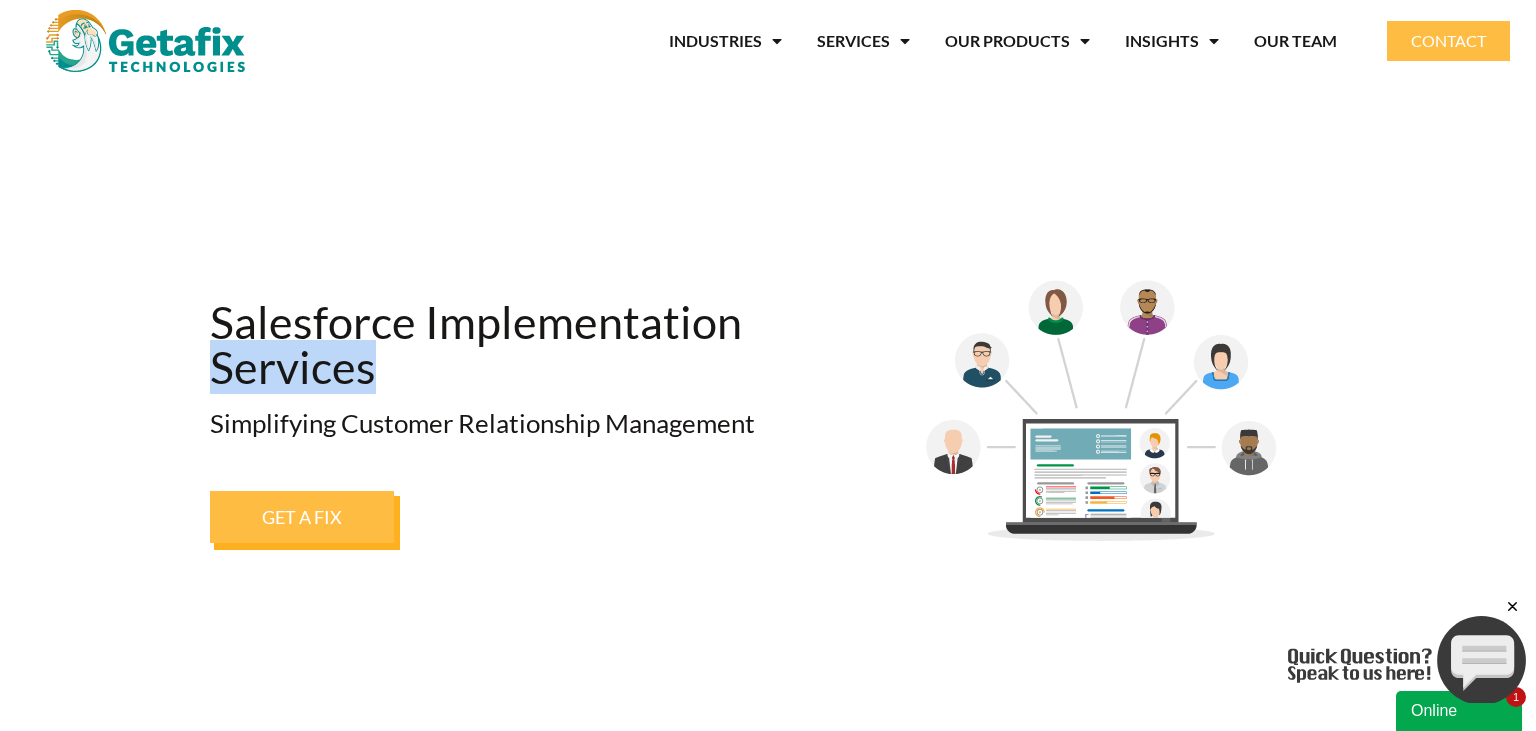 drag, startPoint x: 388, startPoint y: 366, endPoint x: 220, endPoint y: 358, distance: 168.19037 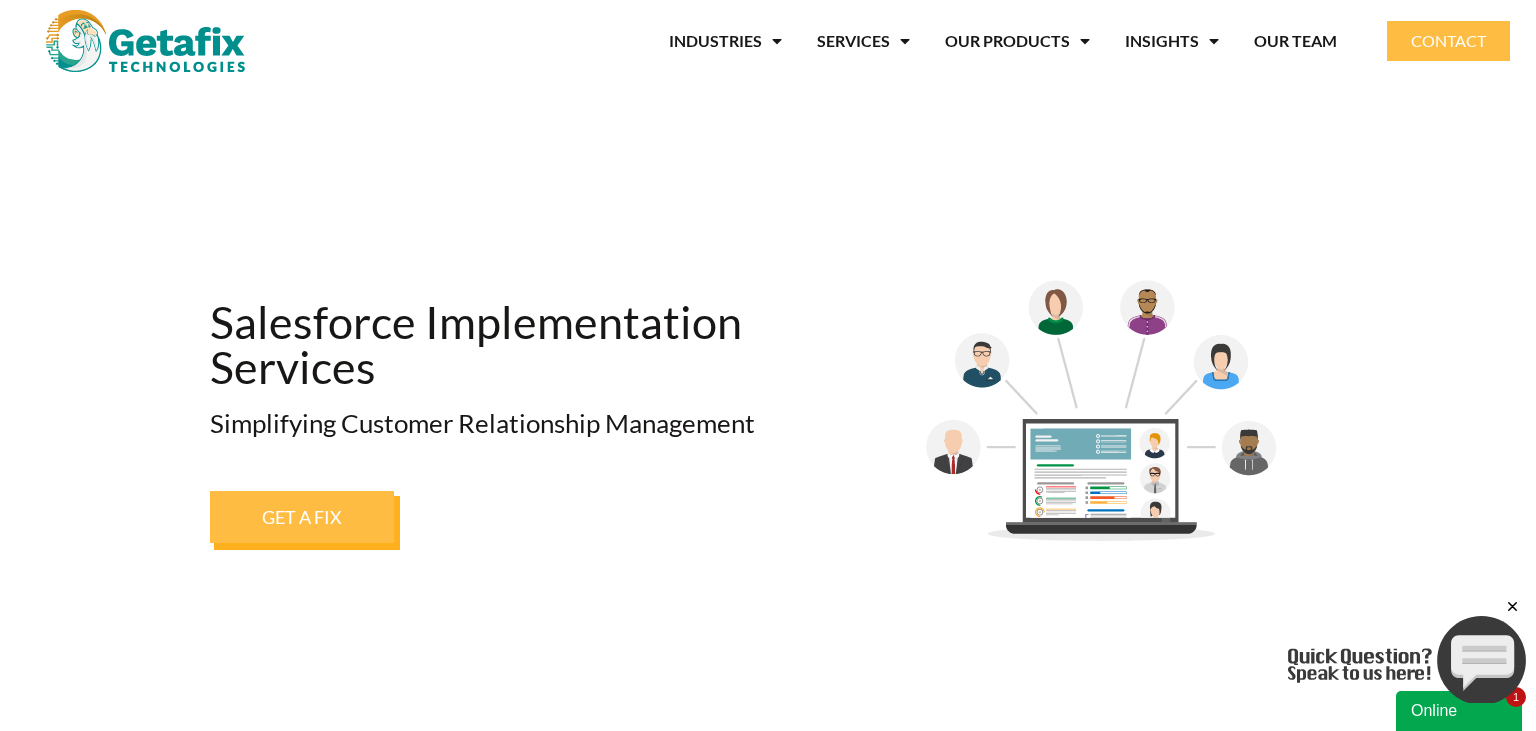 click on "Salesforce Implementation Services Simplifying Customer Relationship Management GET A FIX" at bounding box center [512, 421] 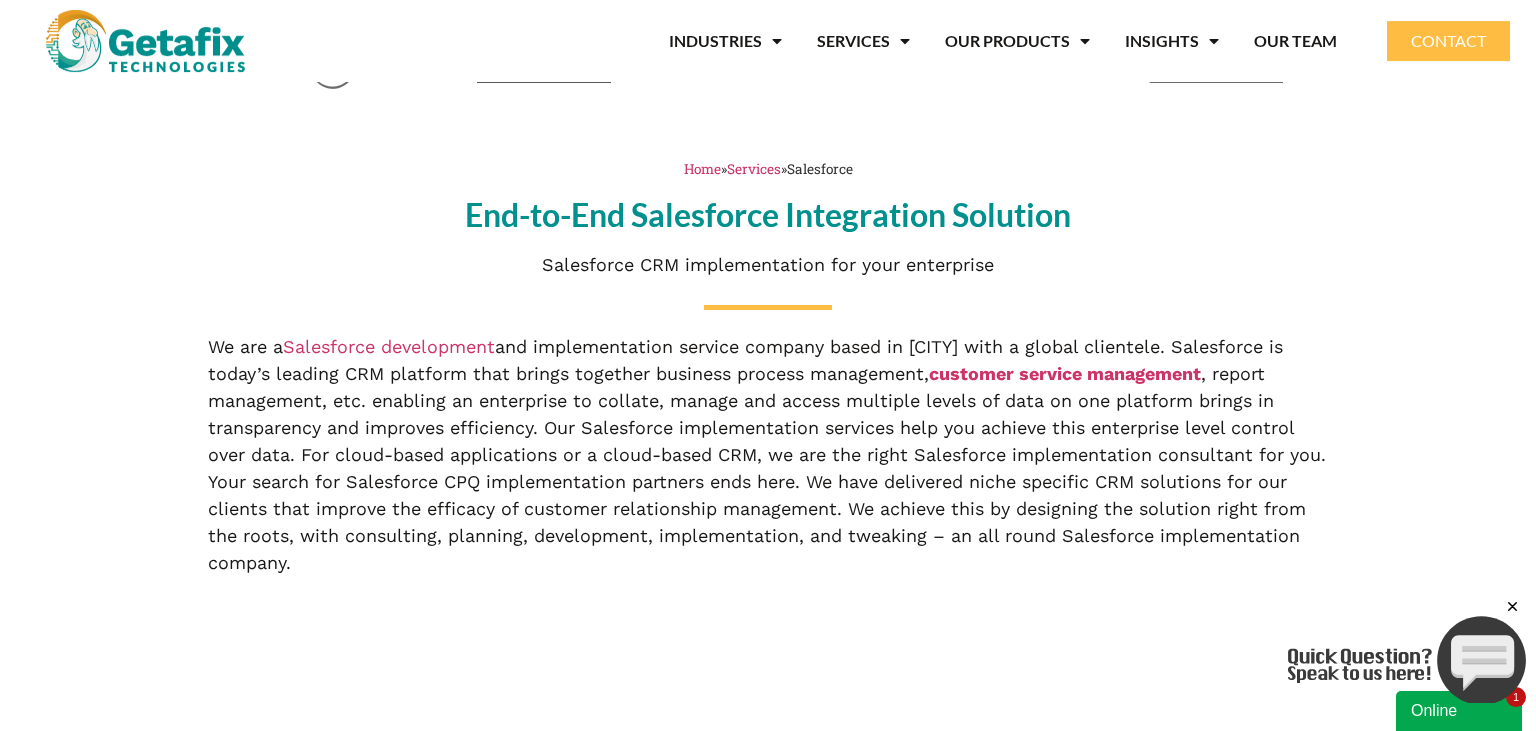 scroll, scrollTop: 739, scrollLeft: 0, axis: vertical 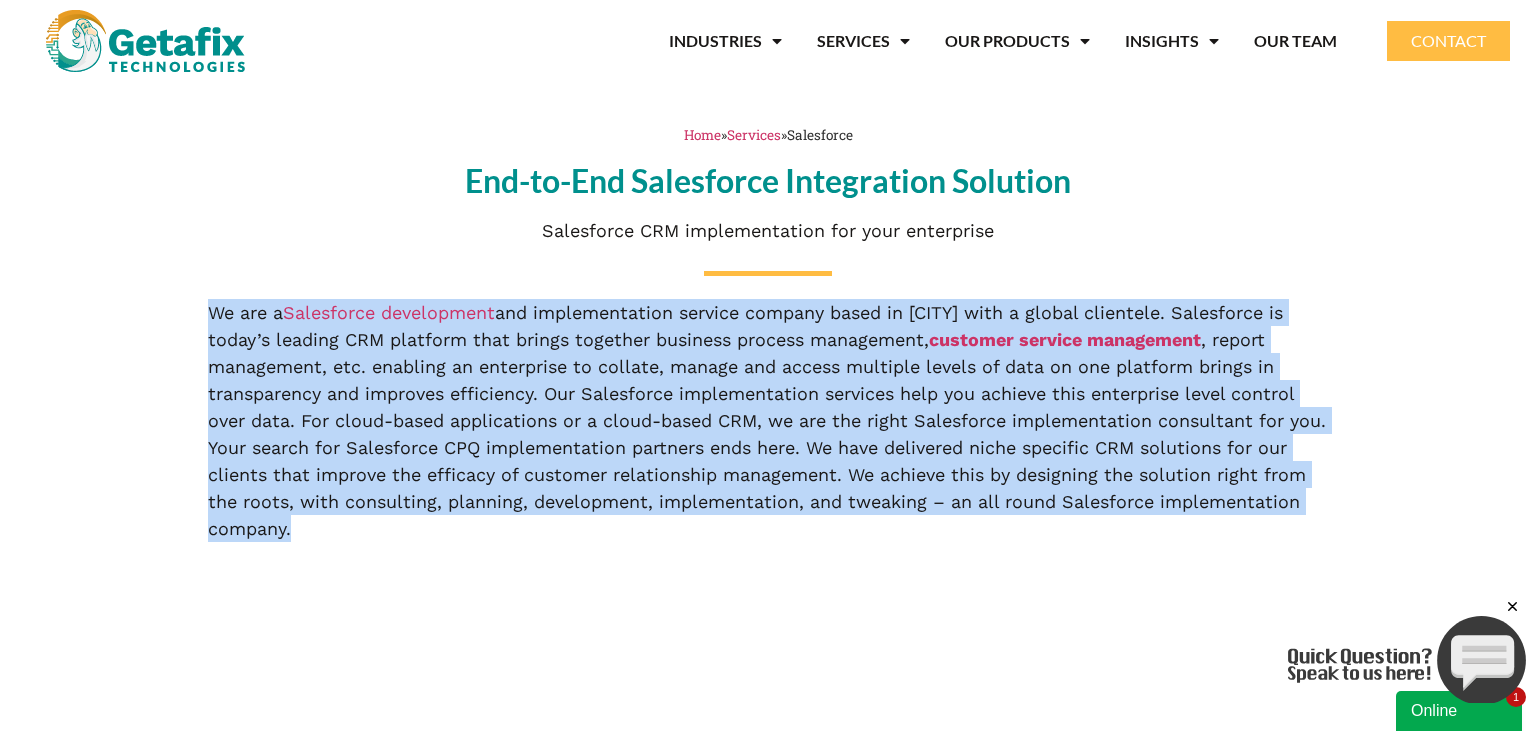 drag, startPoint x: 191, startPoint y: 305, endPoint x: 486, endPoint y: 527, distance: 369.2005 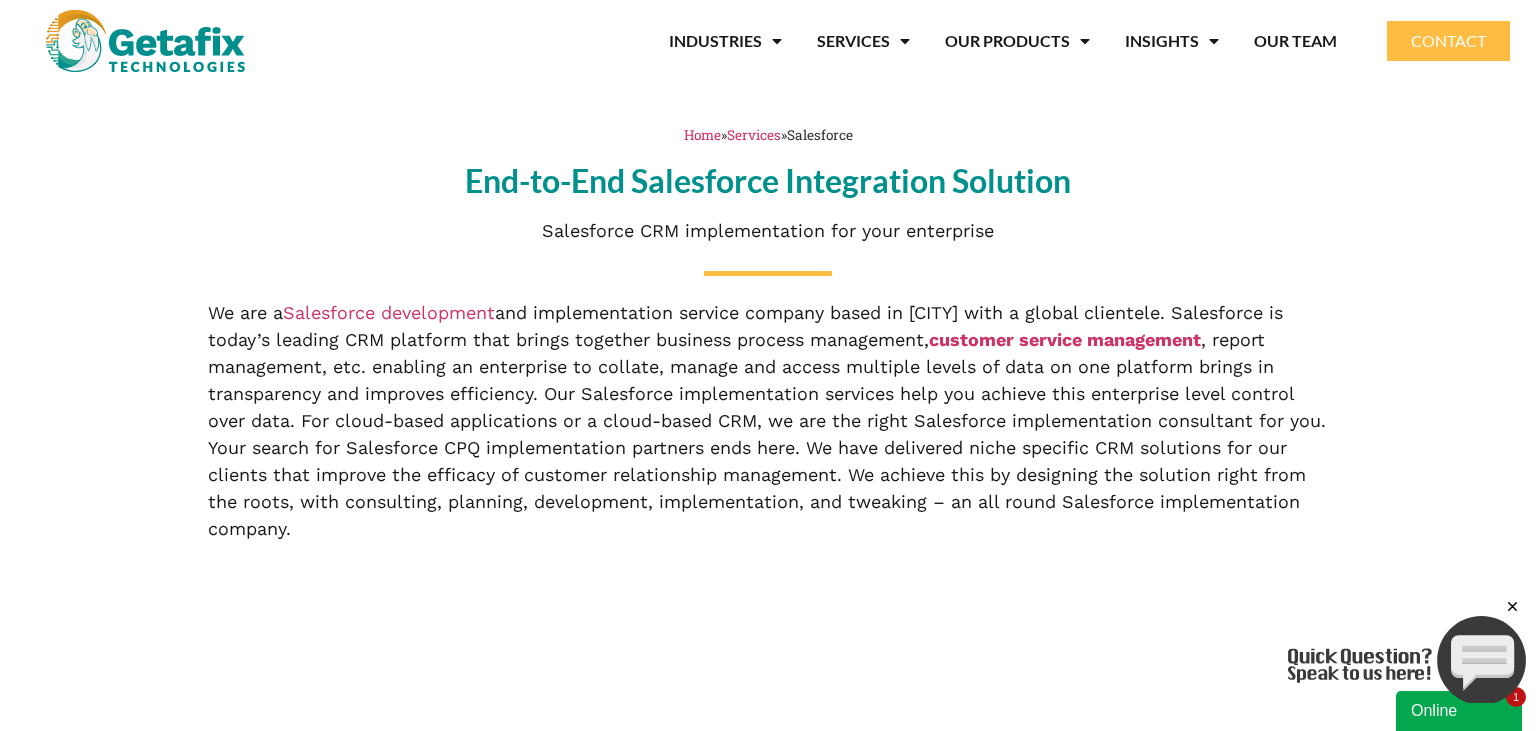 click on "Home » Services » Salesforce End-to-End Salesforce Integration Solution Salesforce CRM implementation for your enterprise We are a Salesforce development and implementation service company based in [CITY] with a global clientele. Salesforce is today’s leading CRM platform that brings together business process management," at bounding box center [768, 386] 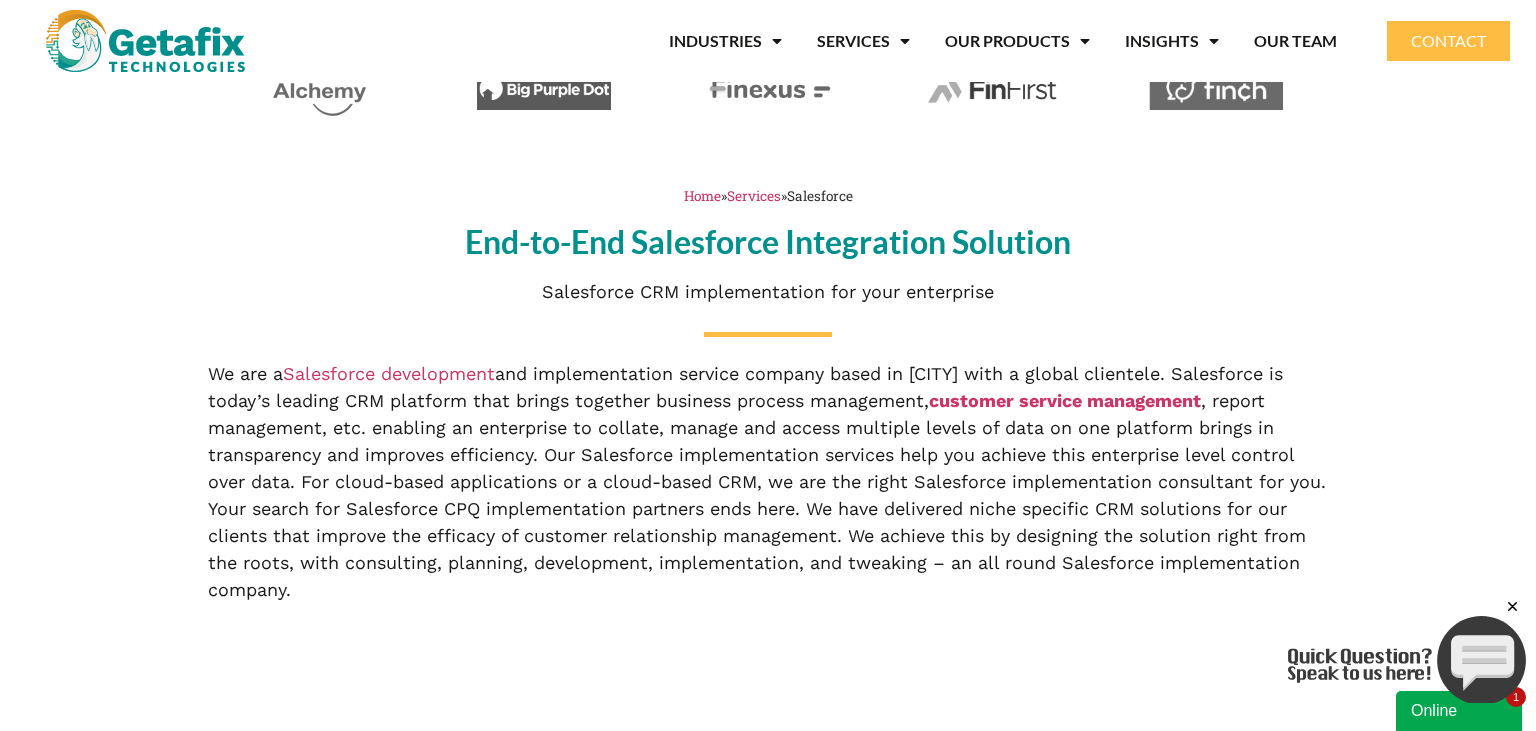 scroll, scrollTop: 633, scrollLeft: 0, axis: vertical 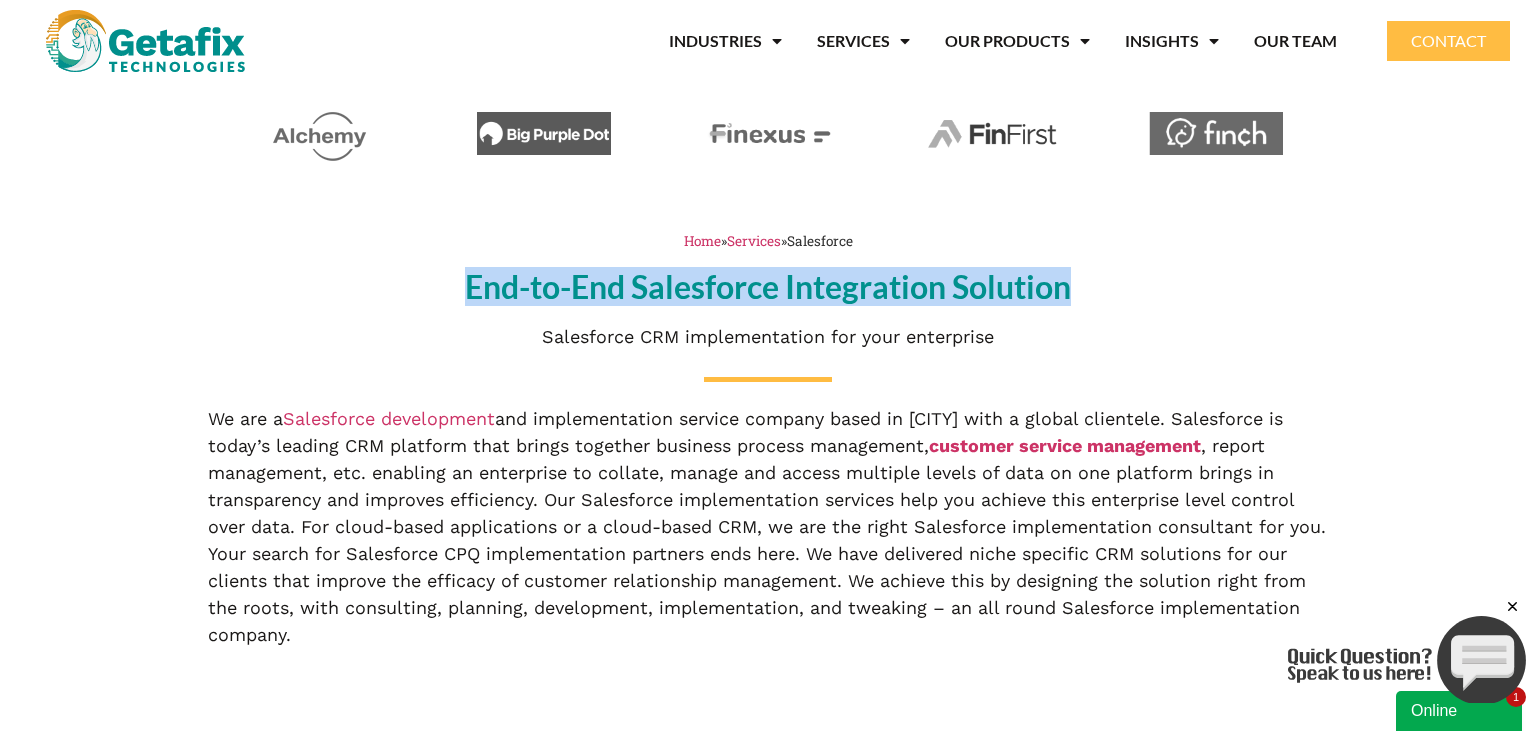 drag, startPoint x: 1093, startPoint y: 283, endPoint x: 457, endPoint y: 287, distance: 636.0126 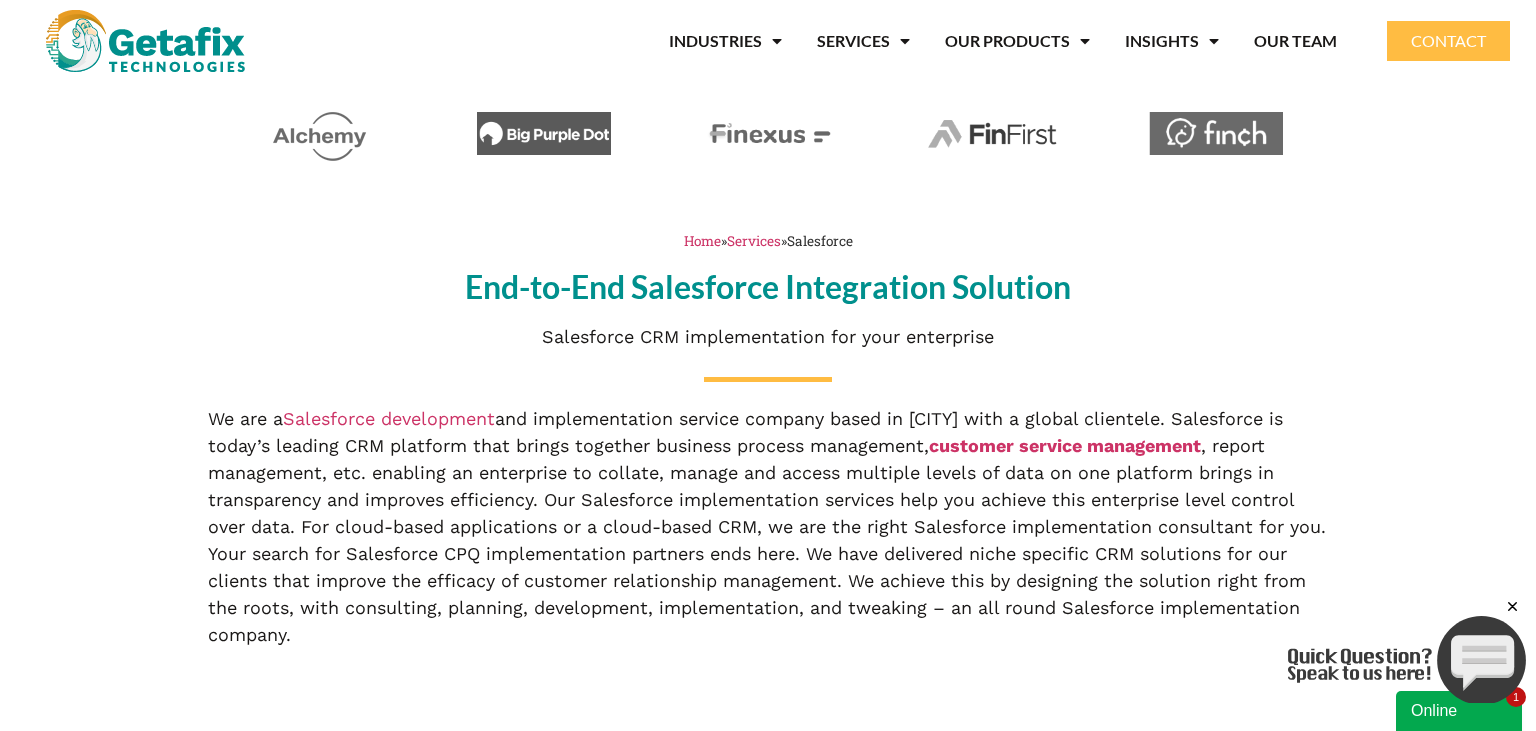 click on "Home » Services » Salesforce End-to-End Salesforce Integration Solution Salesforce CRM implementation for your enterprise We are a Salesforce development and implementation service company based in [CITY] with a global clientele. Salesforce is today’s leading CRM platform that brings together business process management," at bounding box center (768, 467) 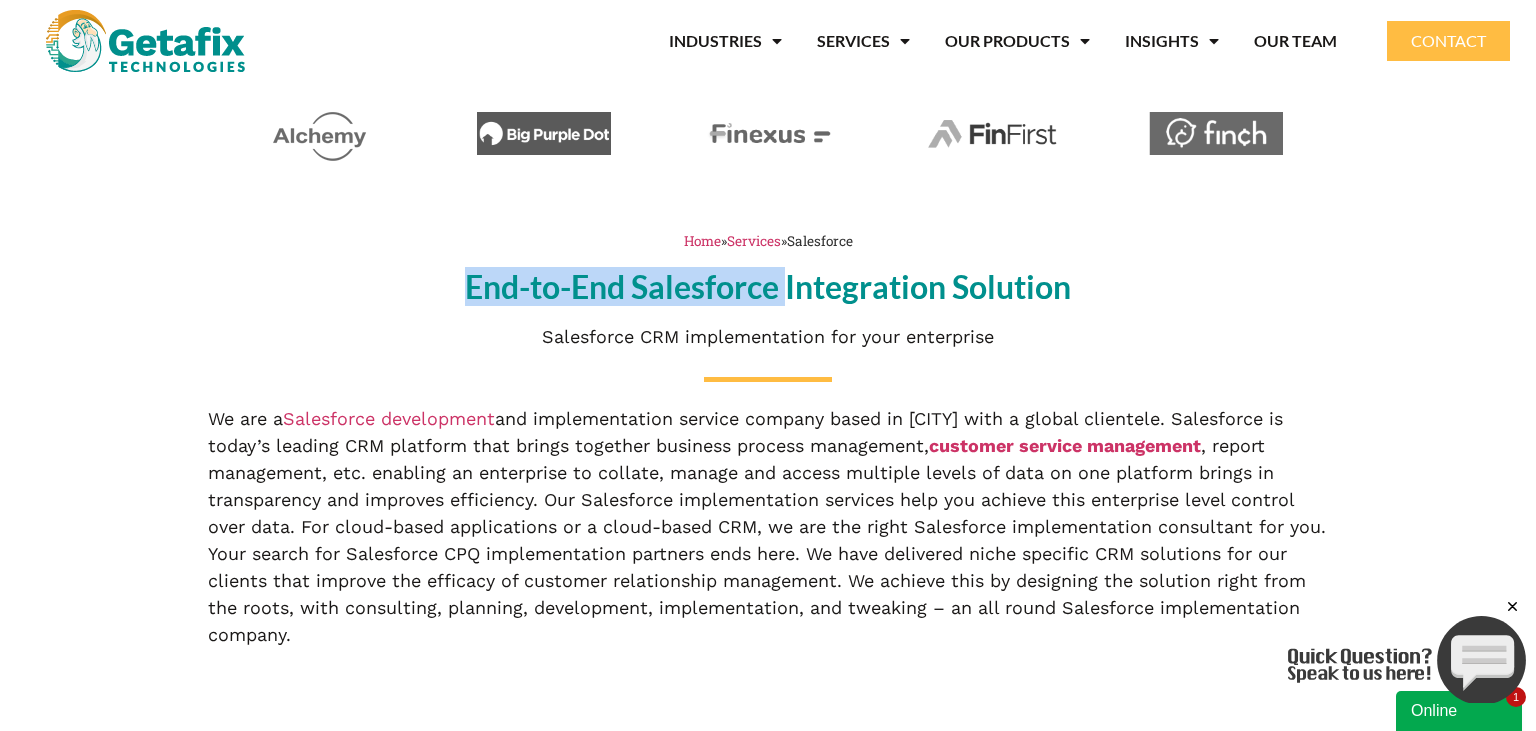 drag, startPoint x: 427, startPoint y: 278, endPoint x: 785, endPoint y: 290, distance: 358.20105 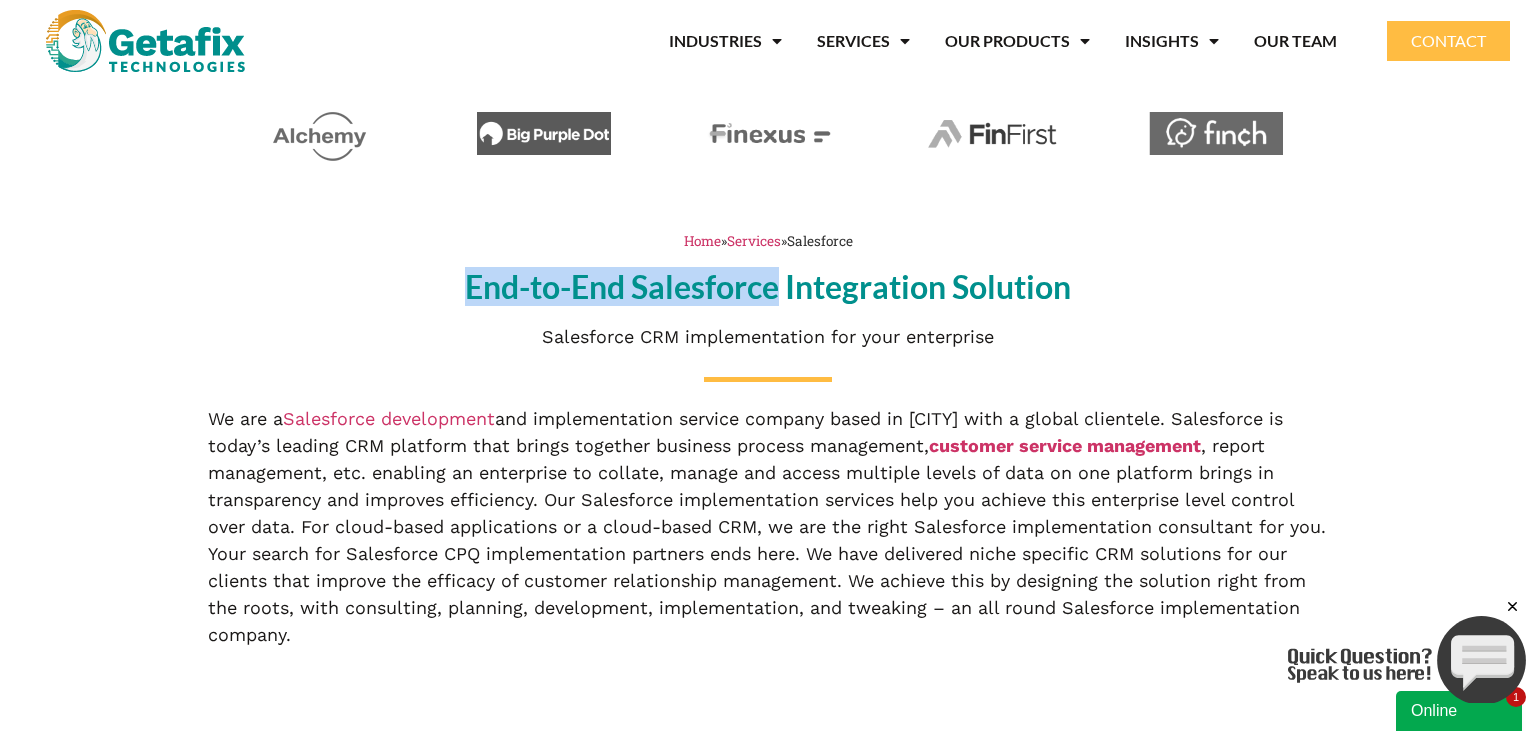 drag, startPoint x: 453, startPoint y: 281, endPoint x: 780, endPoint y: 289, distance: 327.09784 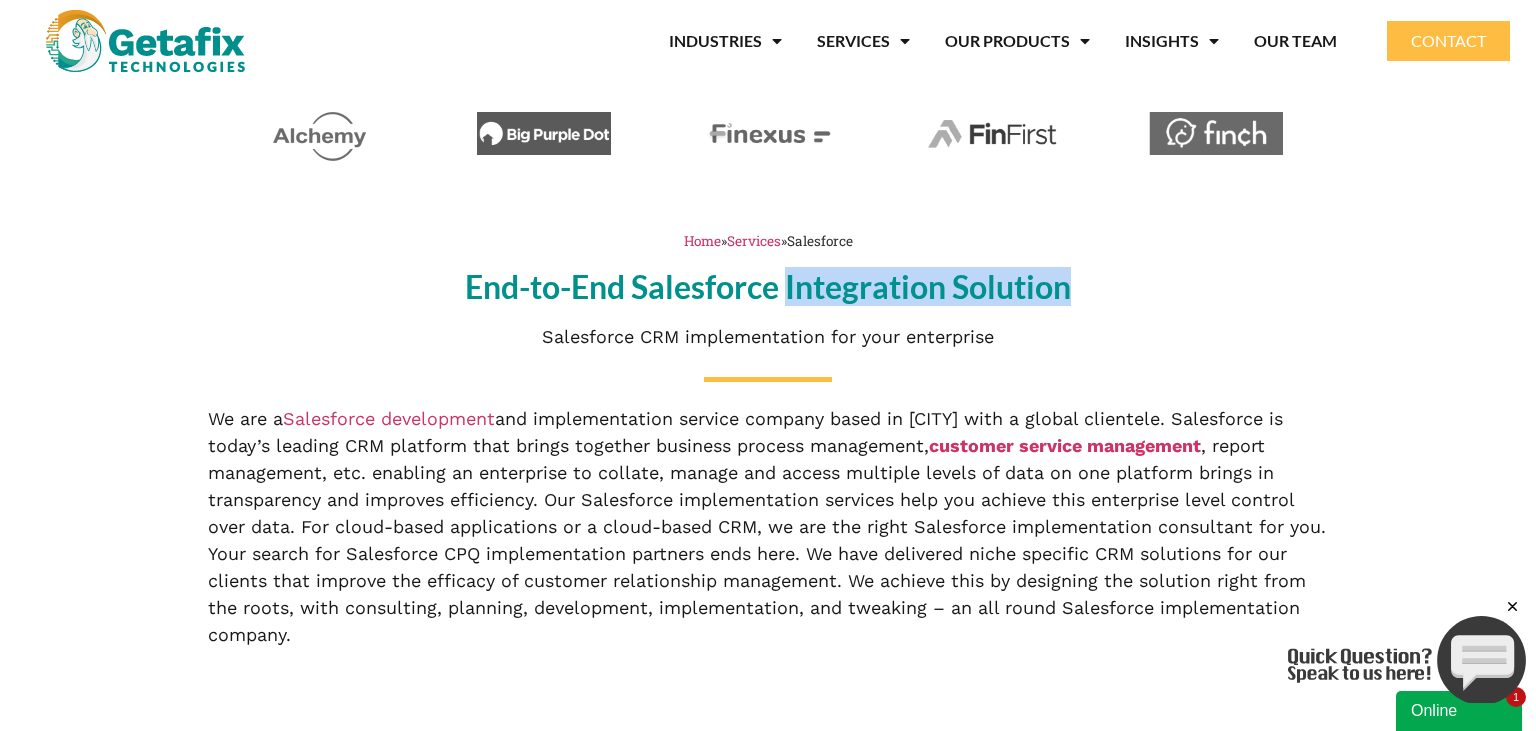 drag, startPoint x: 1087, startPoint y: 292, endPoint x: 789, endPoint y: 291, distance: 298.00168 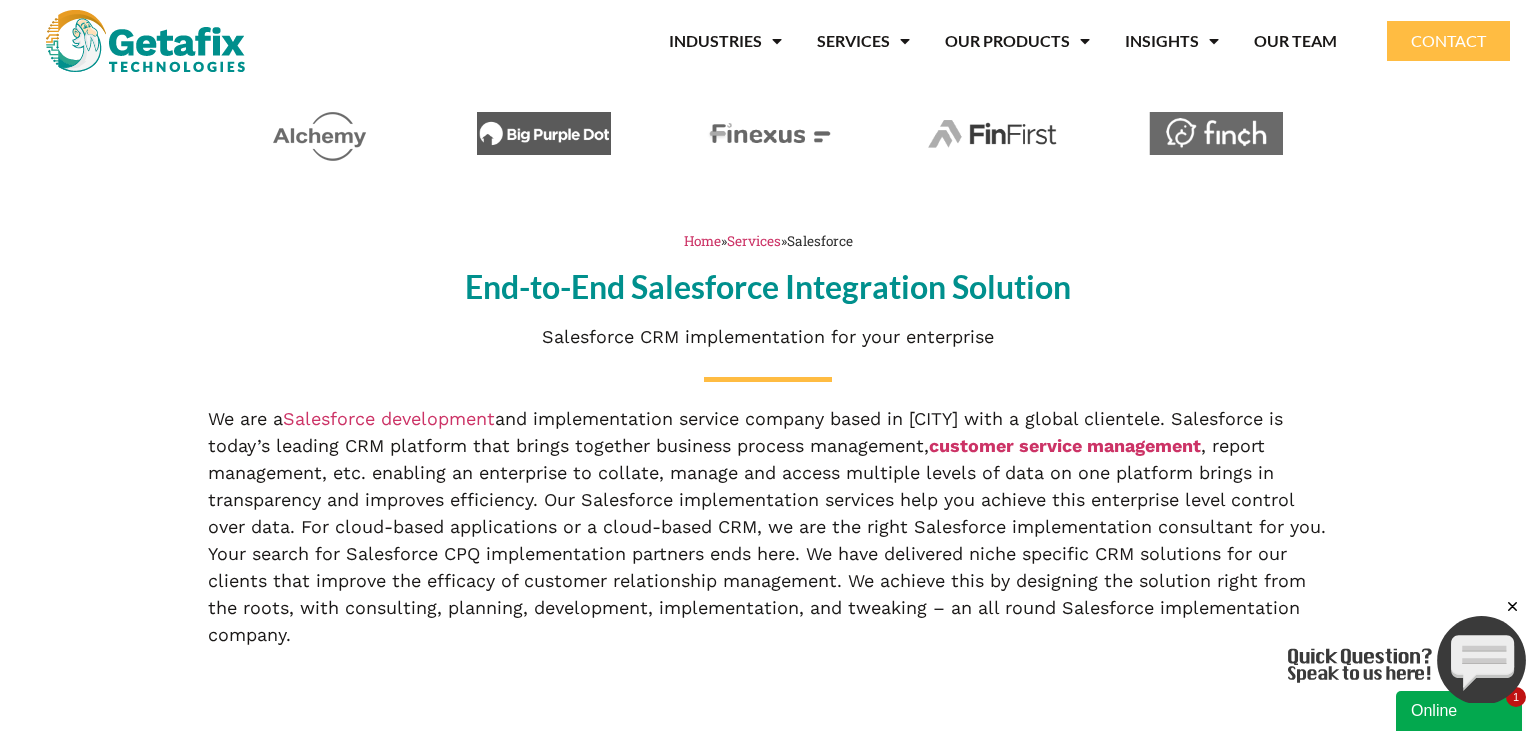 click on "Home » Services » Salesforce End-to-End Salesforce Integration Solution Salesforce CRM implementation for your enterprise We are a Salesforce development and implementation service company based in [CITY] with a global clientele. Salesforce is today’s leading CRM platform that brings together business process management," at bounding box center (768, 492) 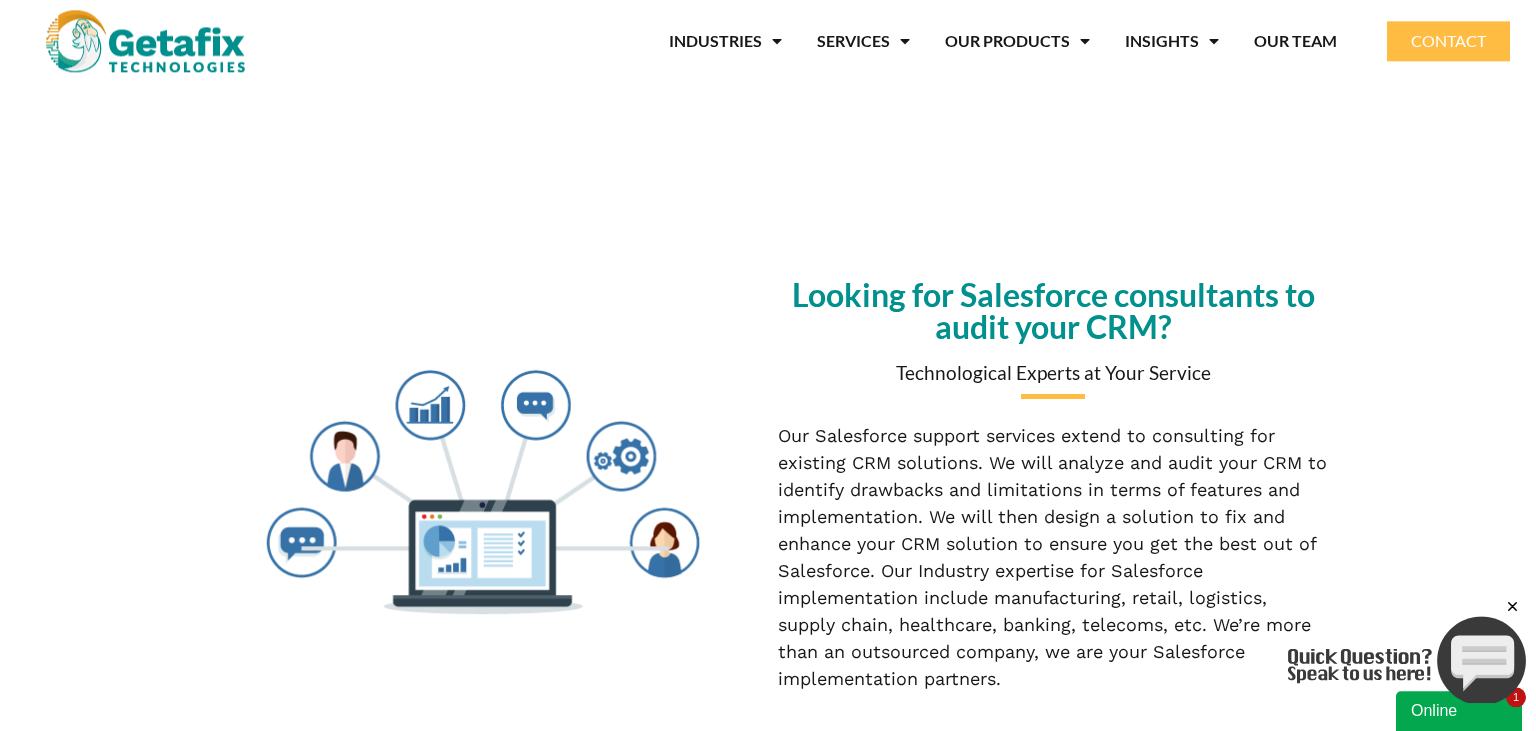 scroll, scrollTop: 1201, scrollLeft: 0, axis: vertical 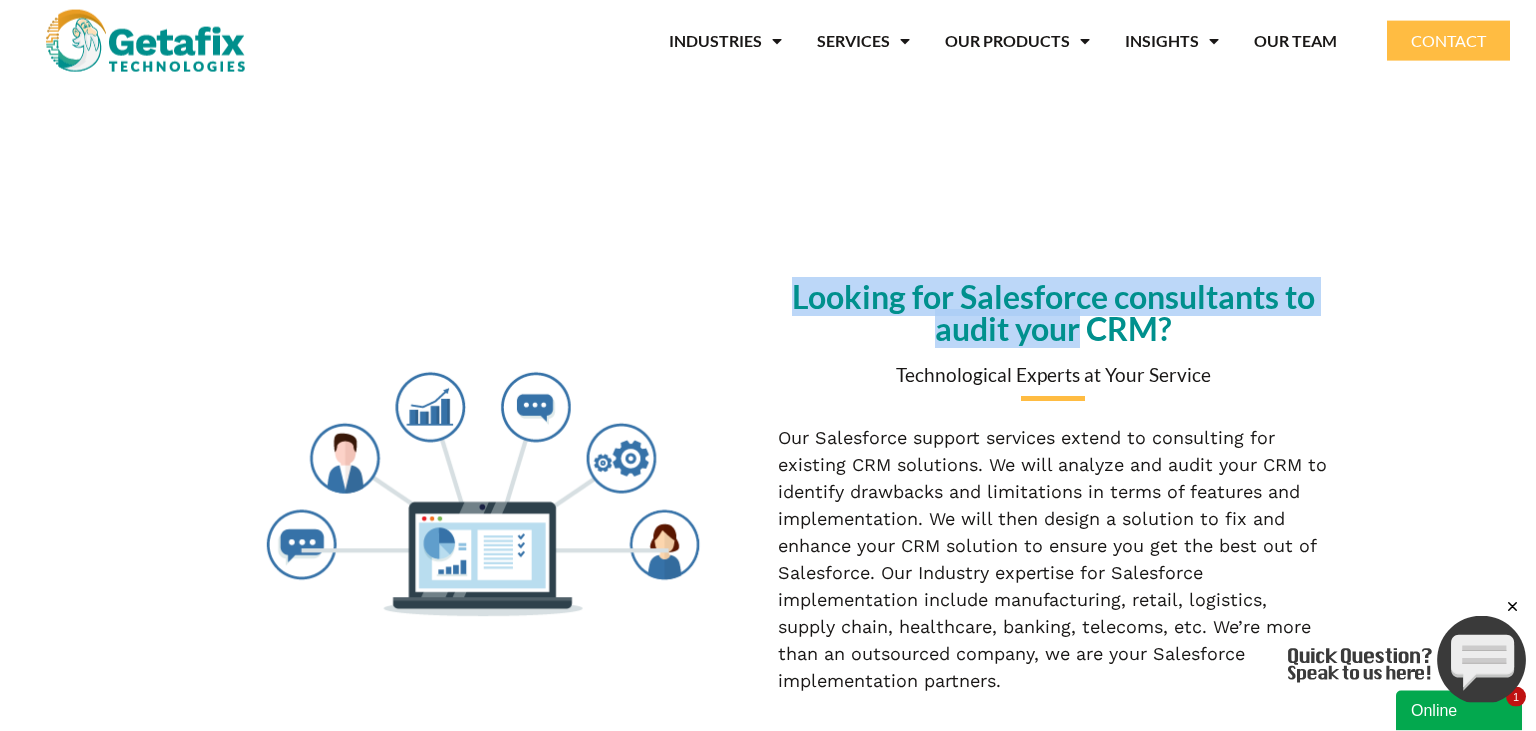 drag, startPoint x: 768, startPoint y: 298, endPoint x: 1083, endPoint y: 324, distance: 316.0712 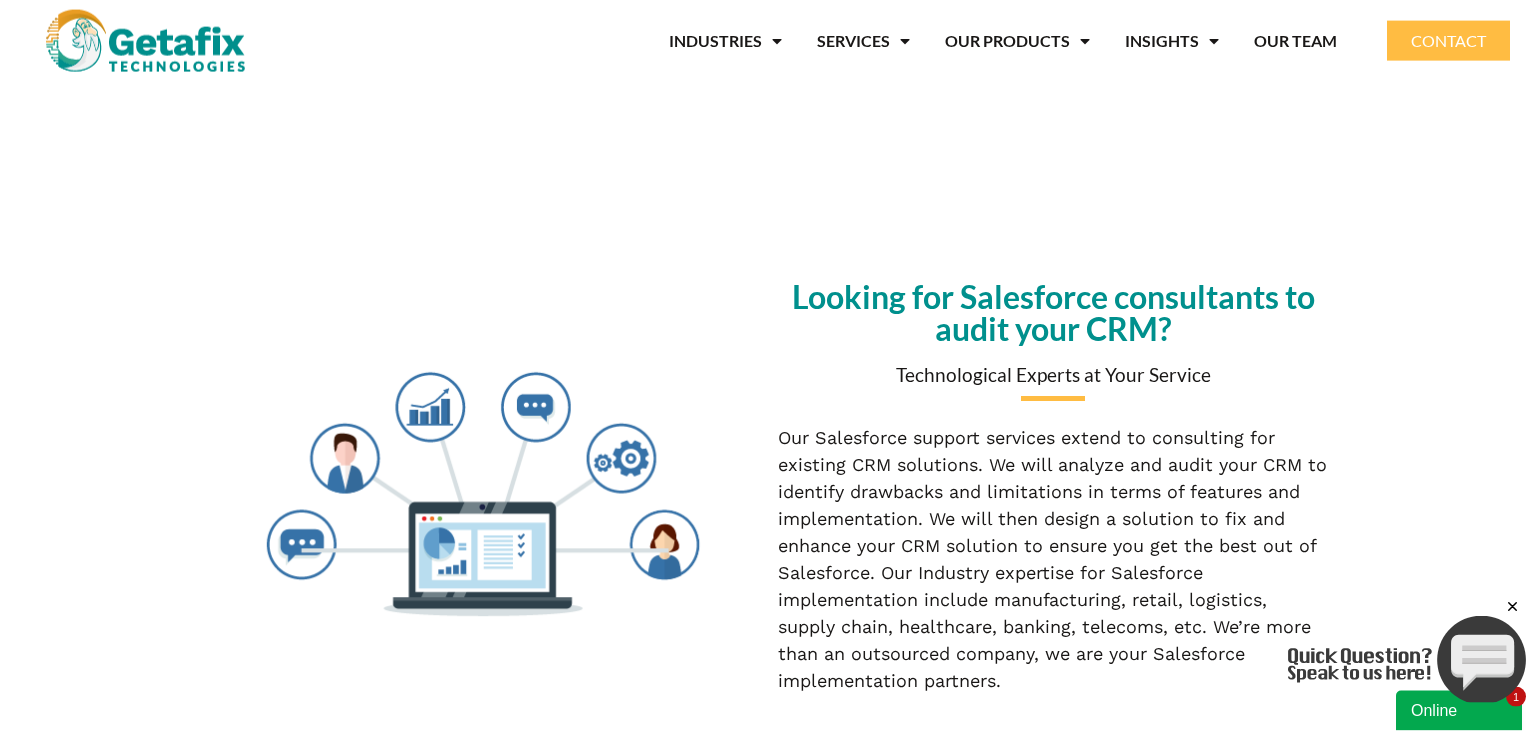 click on "Looking for Salesforce consultants to audit your CRM?" at bounding box center [1053, 313] 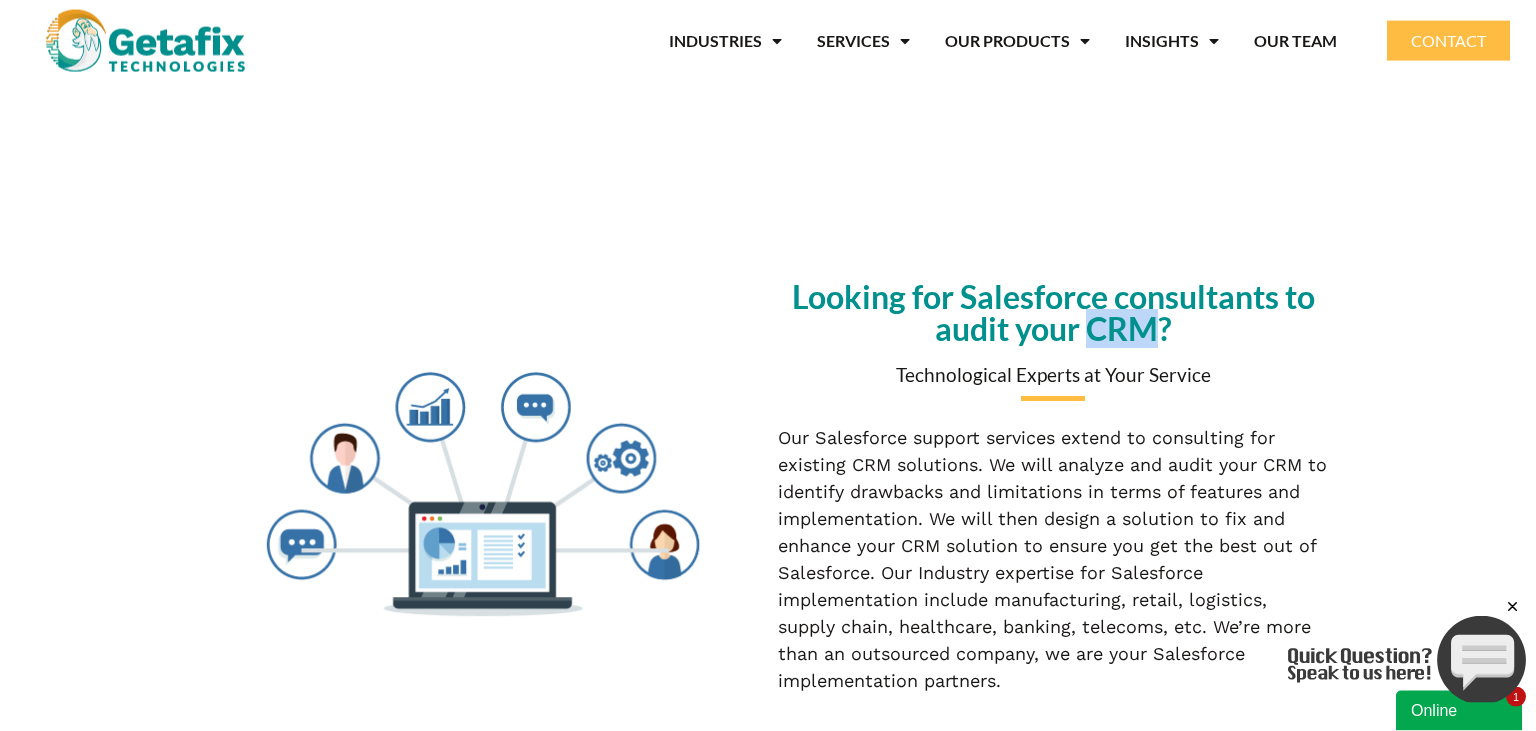 click on "Looking for Salesforce consultants to audit your CRM?" at bounding box center [1053, 313] 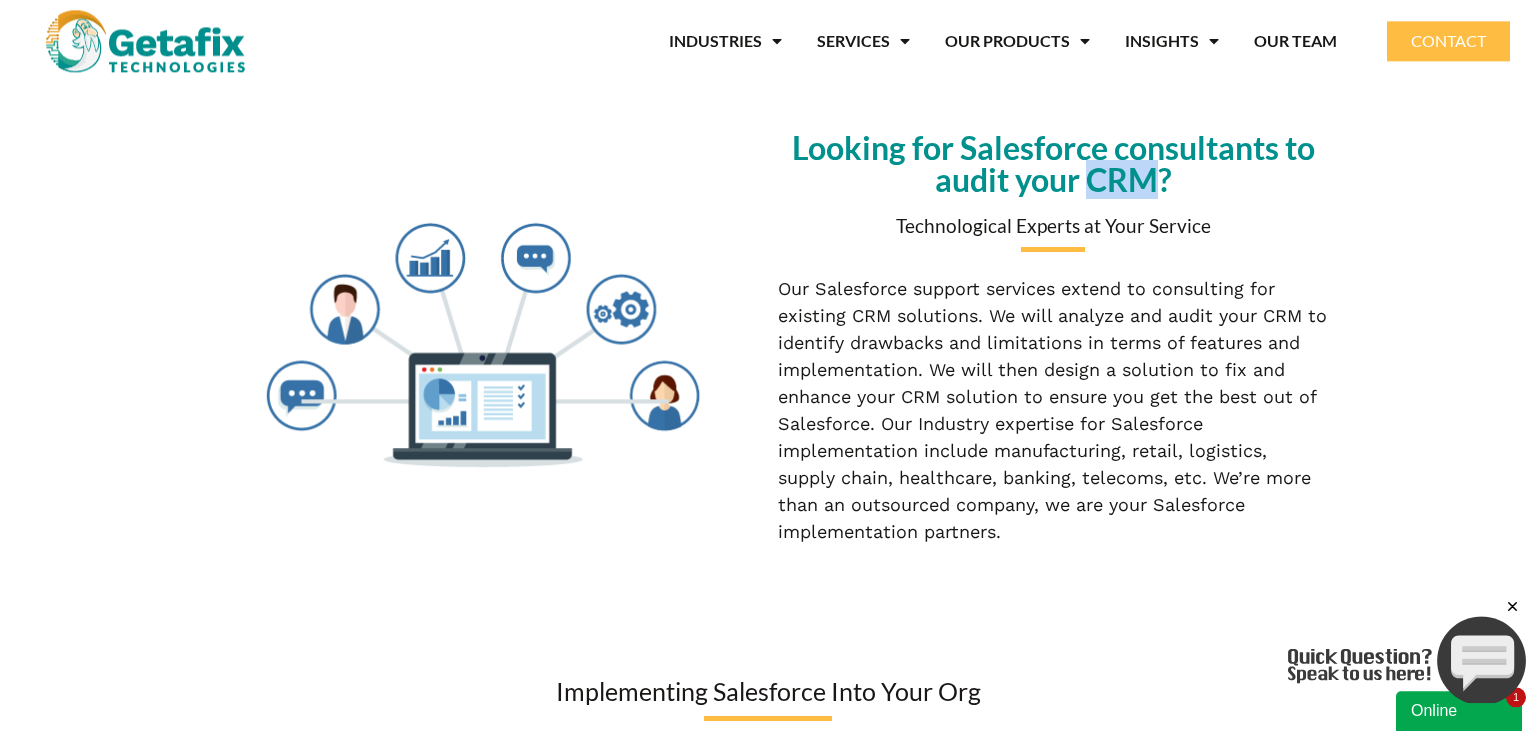 scroll, scrollTop: 1356, scrollLeft: 0, axis: vertical 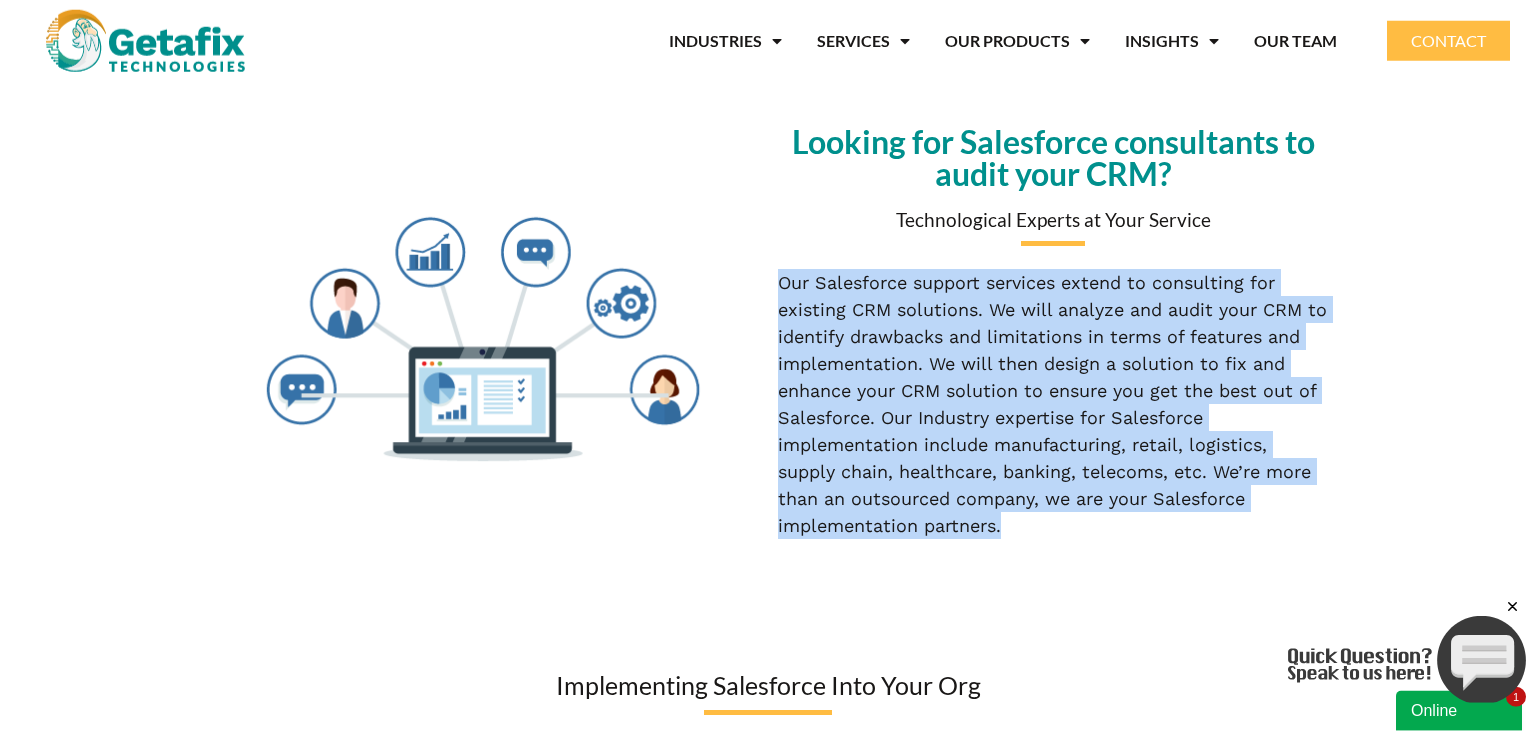 drag, startPoint x: 1035, startPoint y: 522, endPoint x: 782, endPoint y: 274, distance: 354.27814 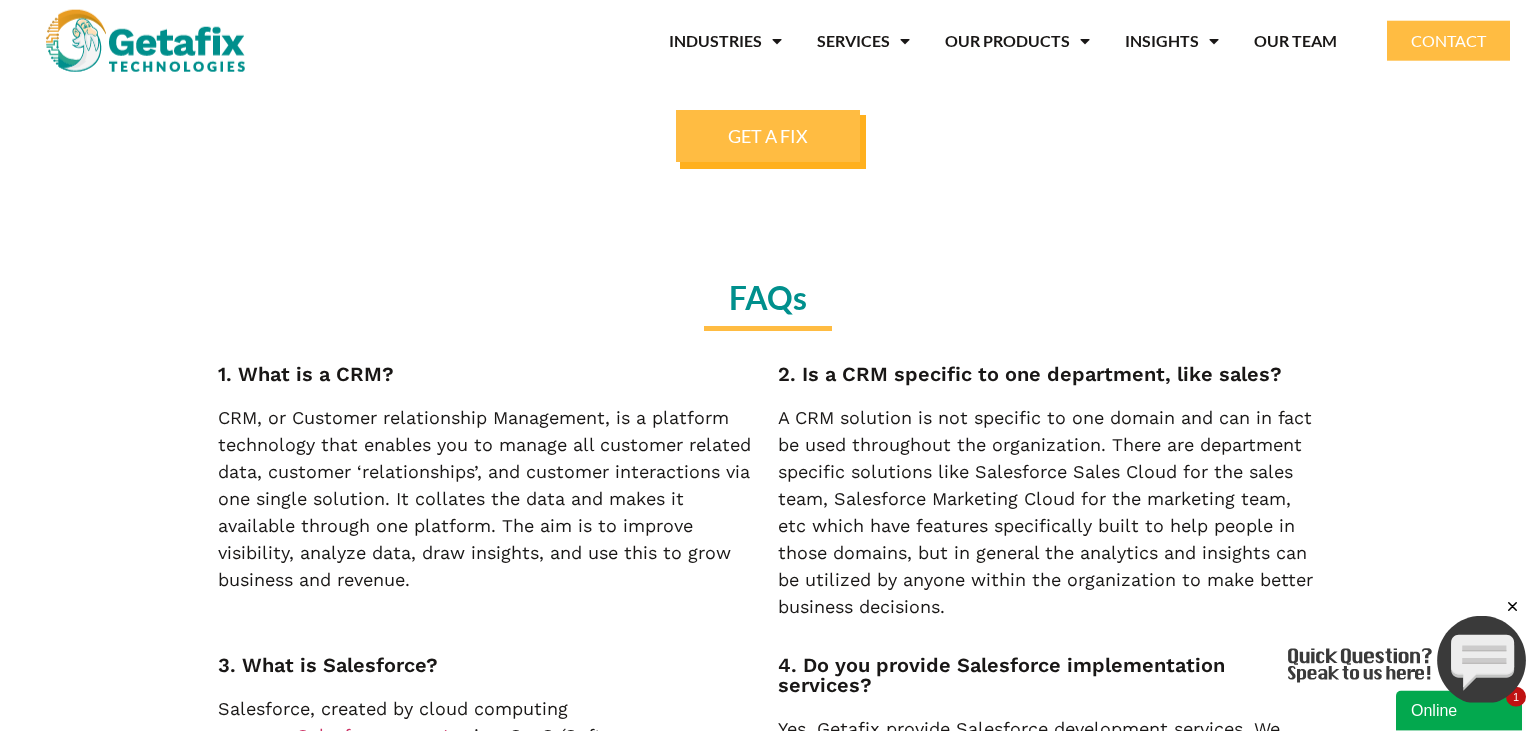 scroll, scrollTop: 5447, scrollLeft: 0, axis: vertical 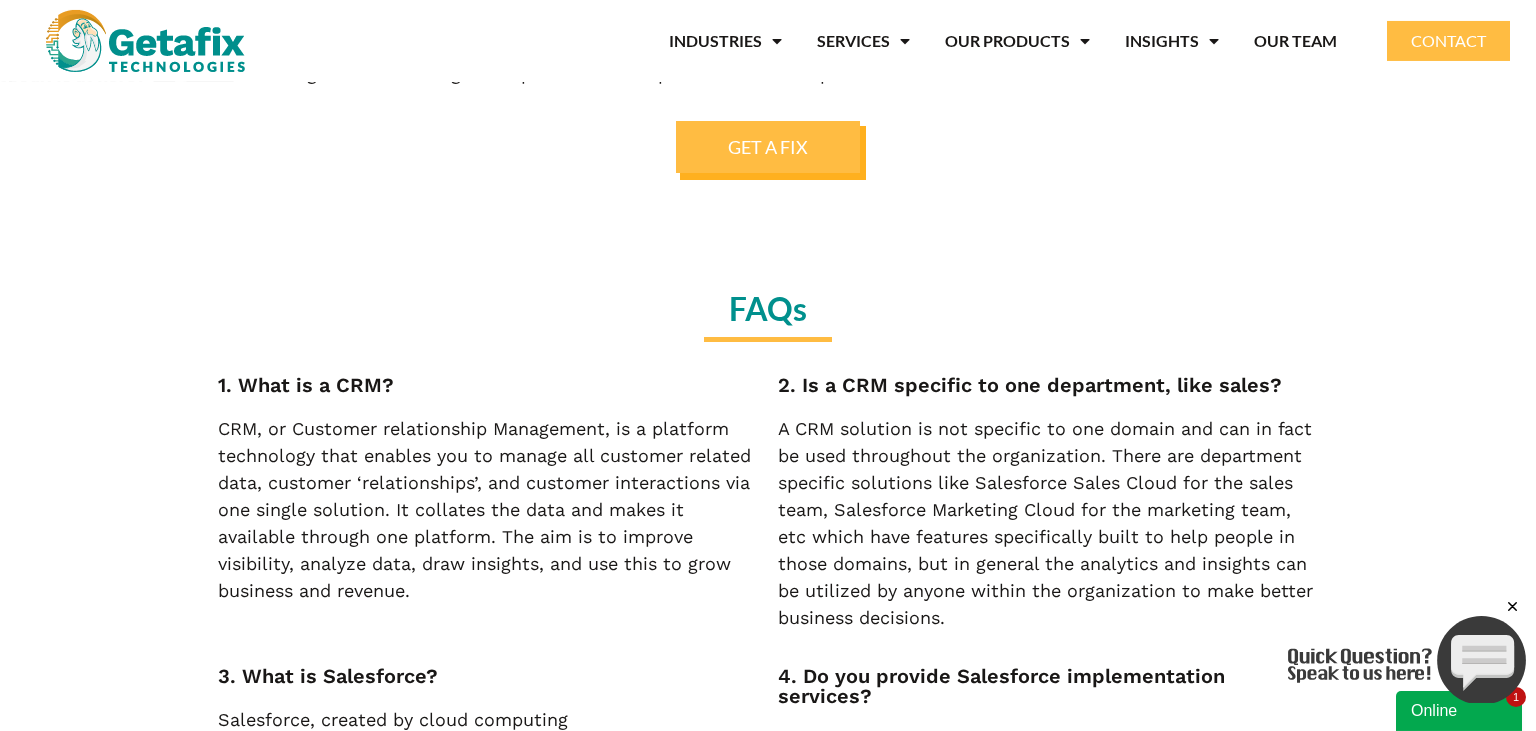 click at bounding box center [1513, 606] 